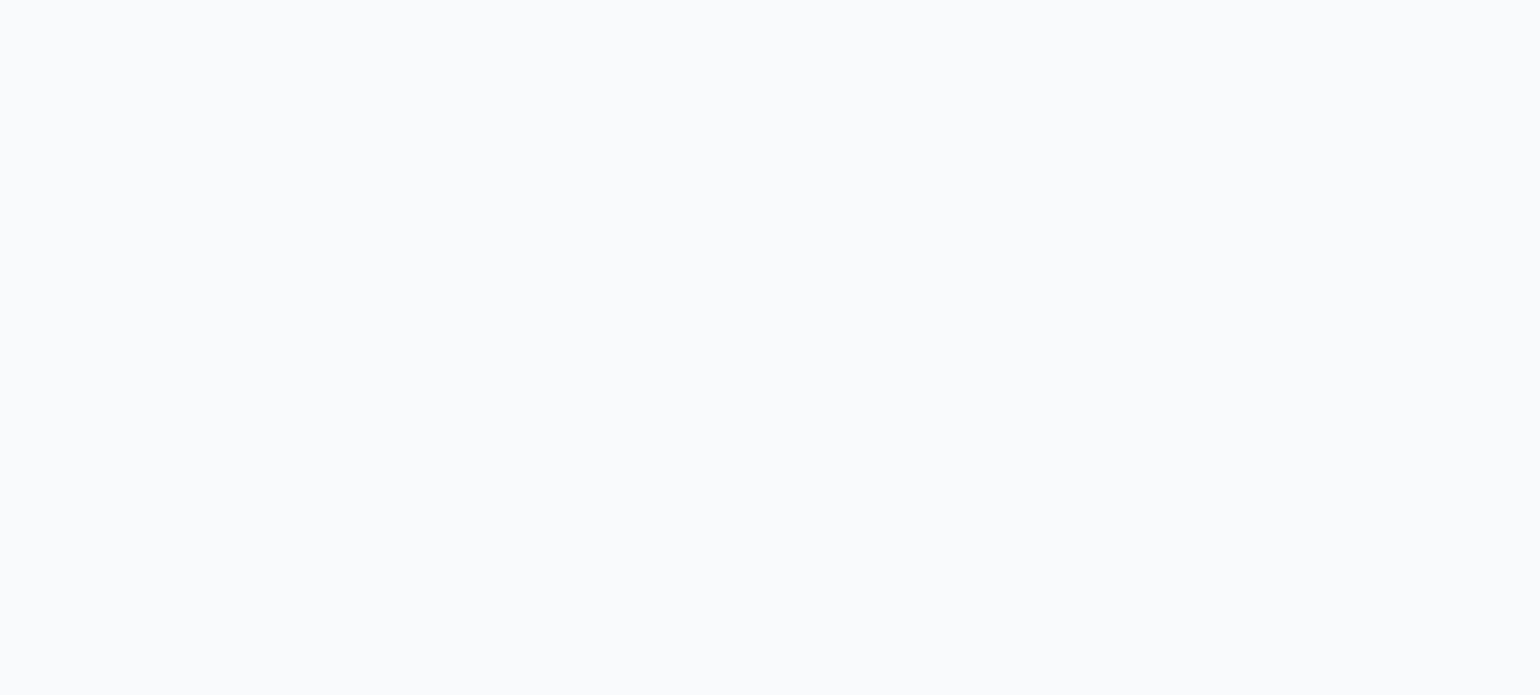 scroll, scrollTop: 0, scrollLeft: 0, axis: both 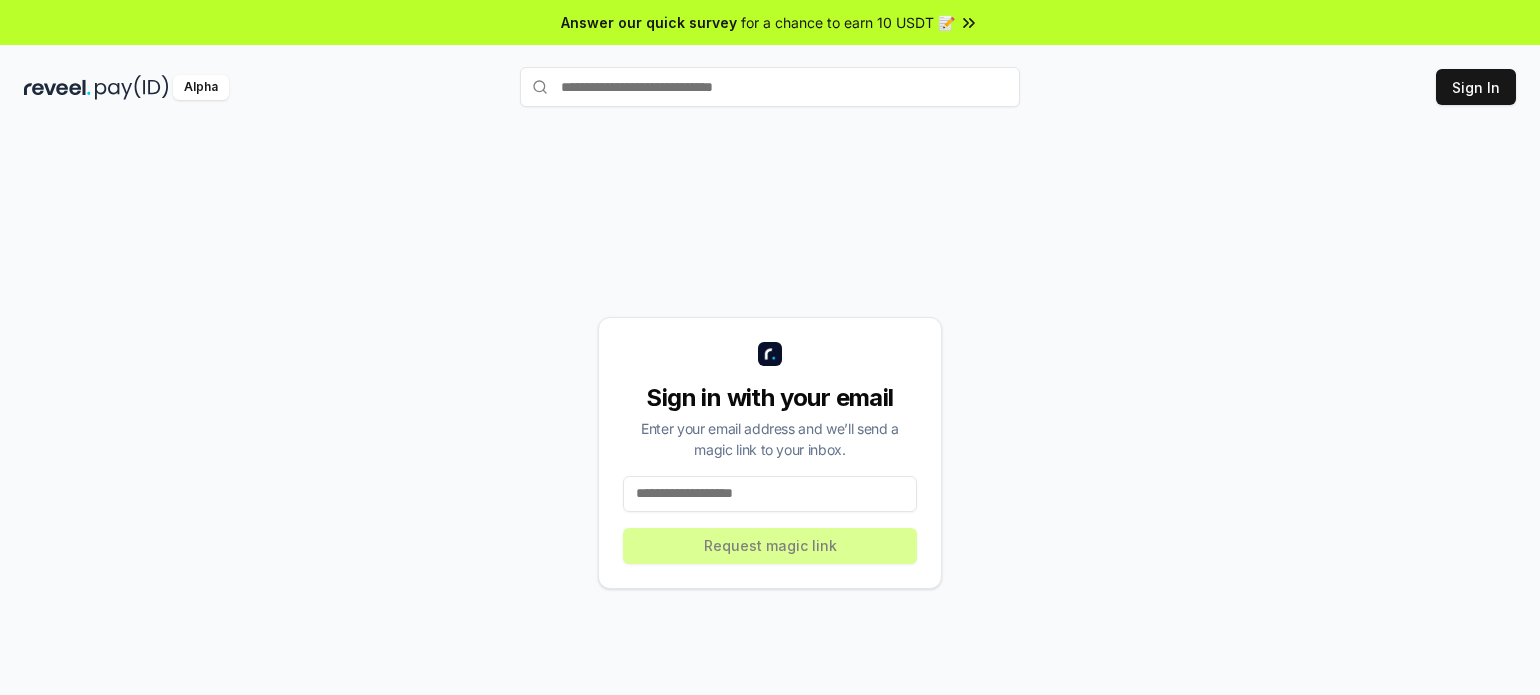 click at bounding box center (770, 494) 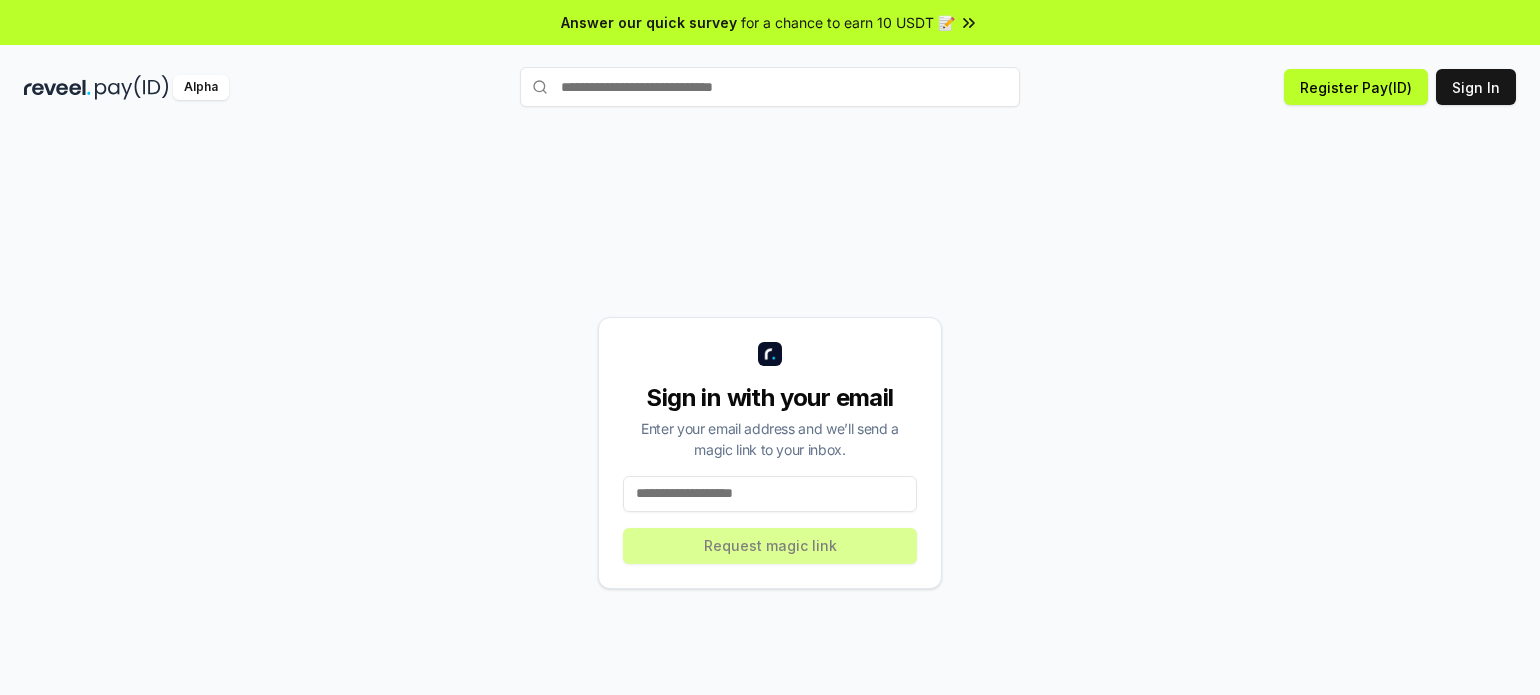 paste on "**********" 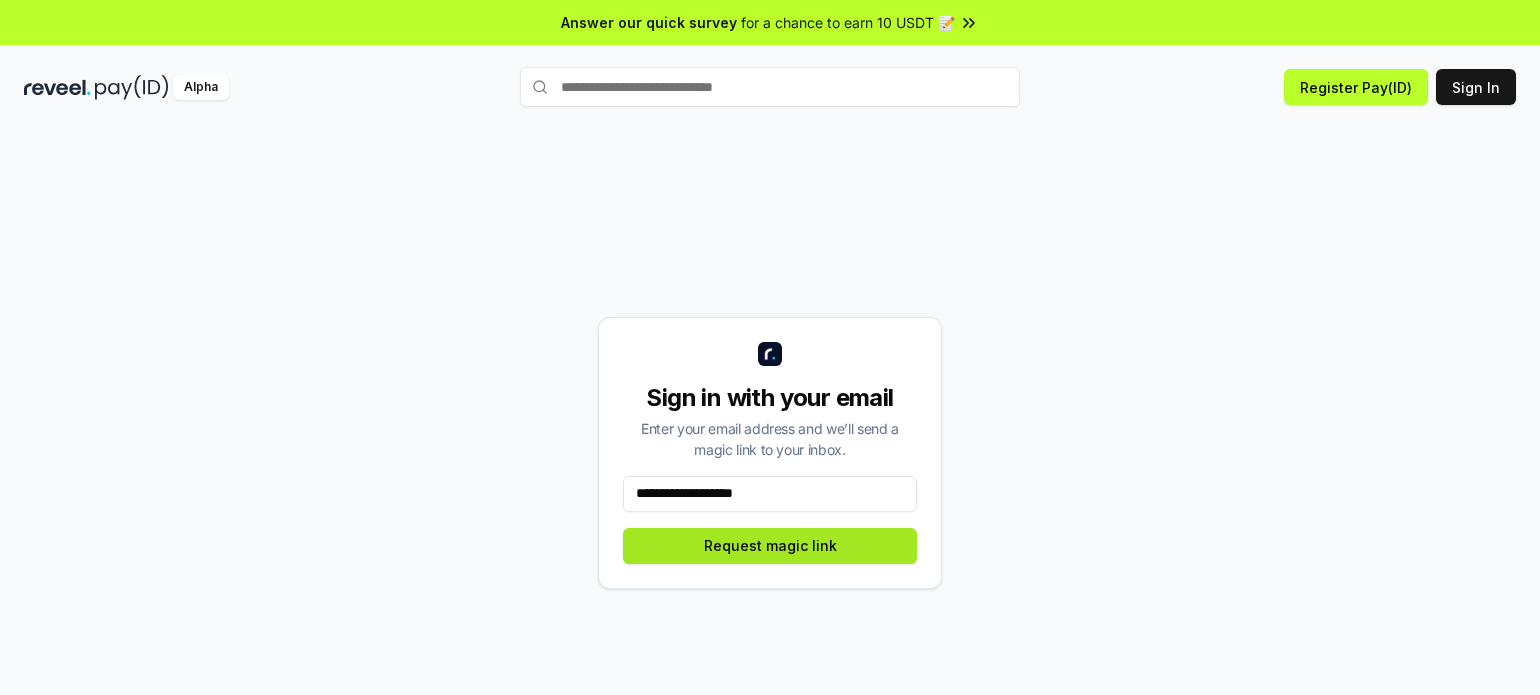 type on "**********" 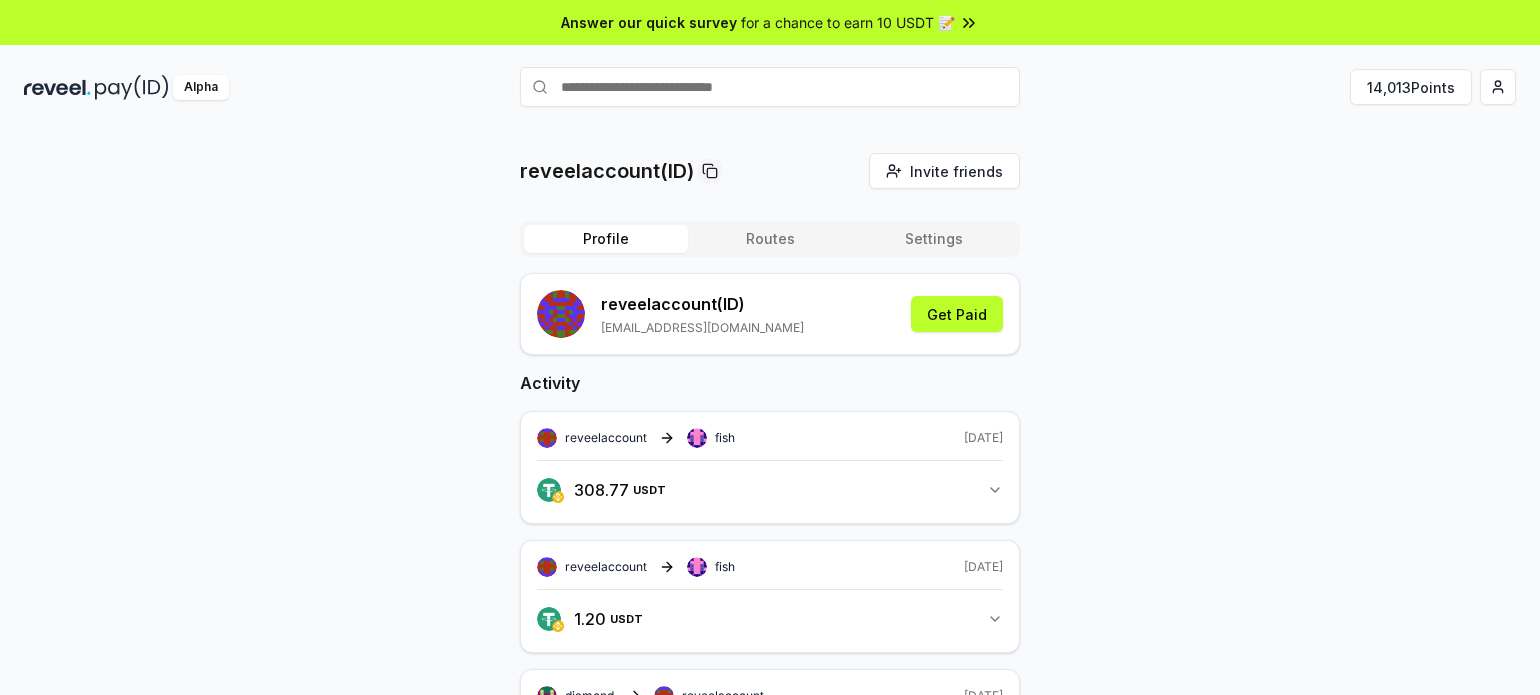 scroll, scrollTop: 0, scrollLeft: 0, axis: both 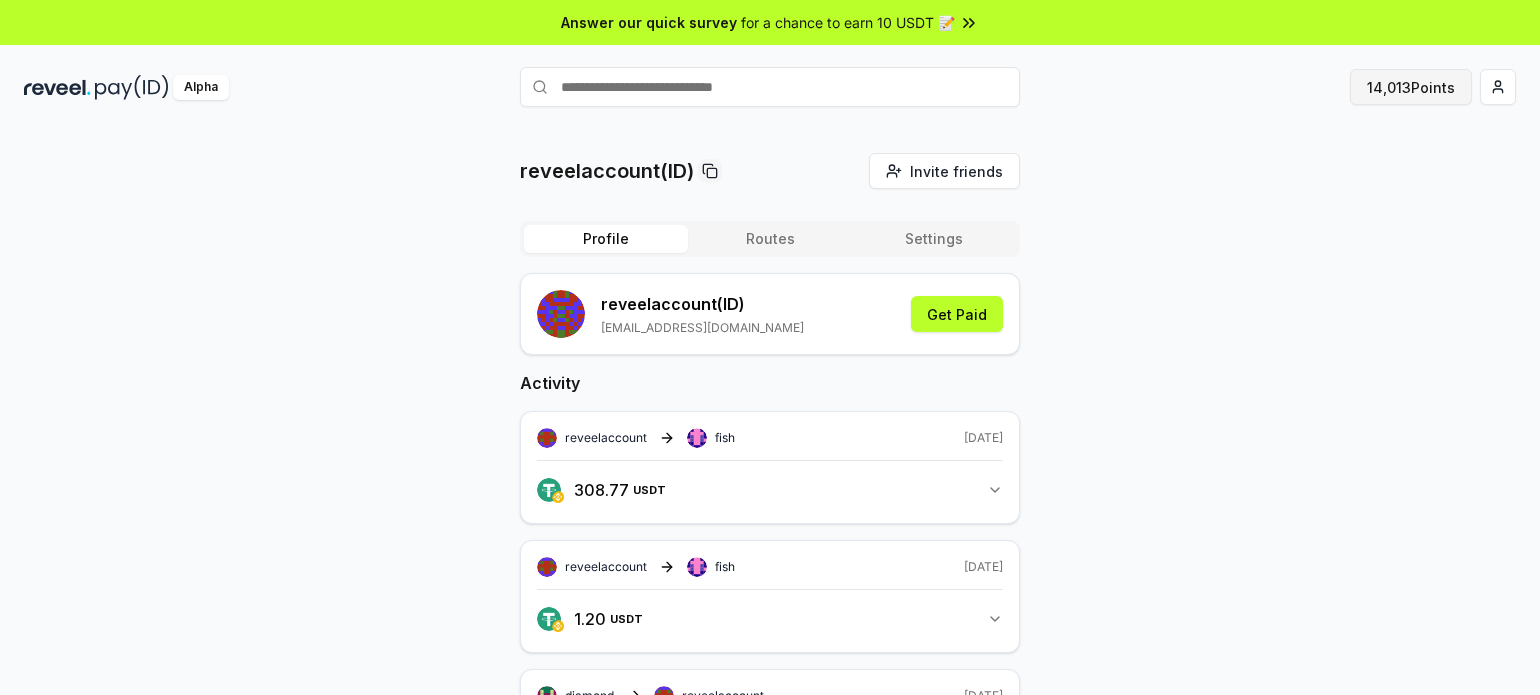 click on "14,013  Points" at bounding box center (1411, 87) 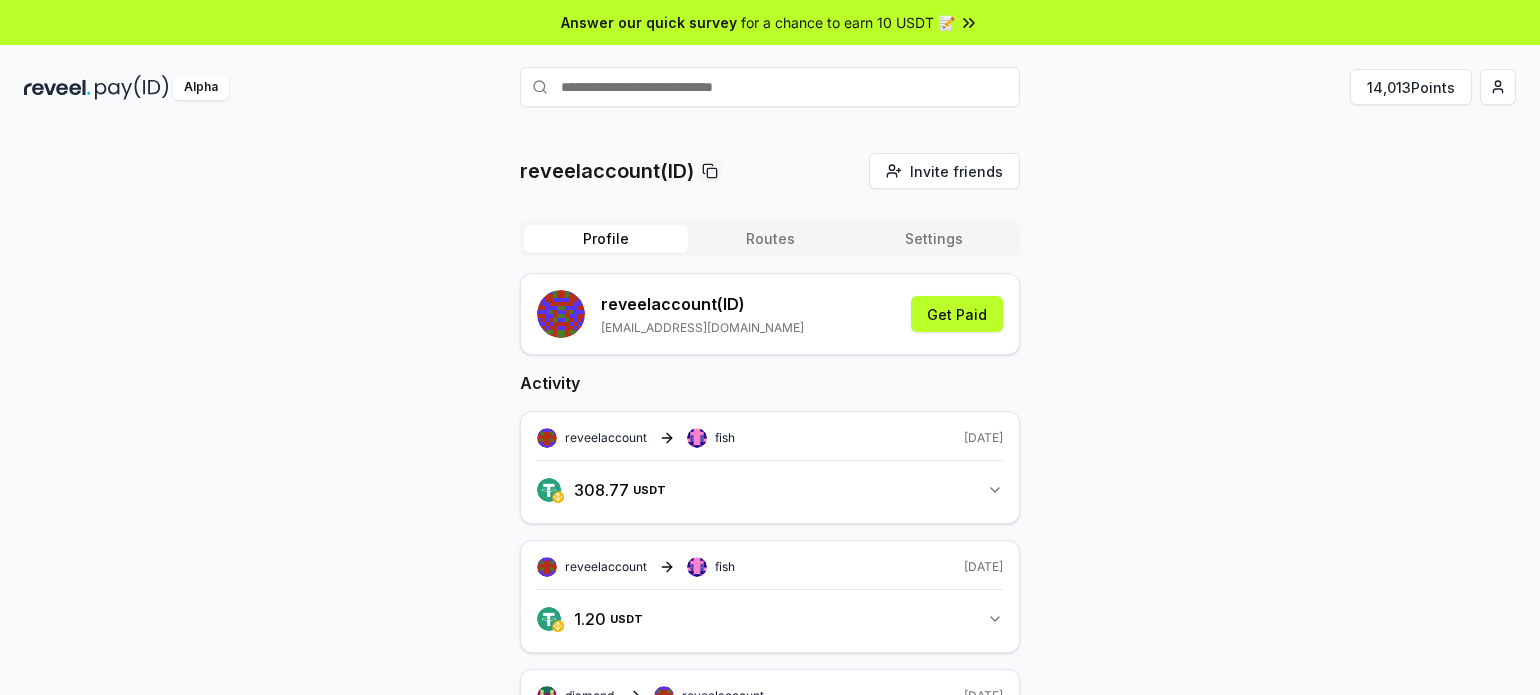 scroll, scrollTop: 0, scrollLeft: 0, axis: both 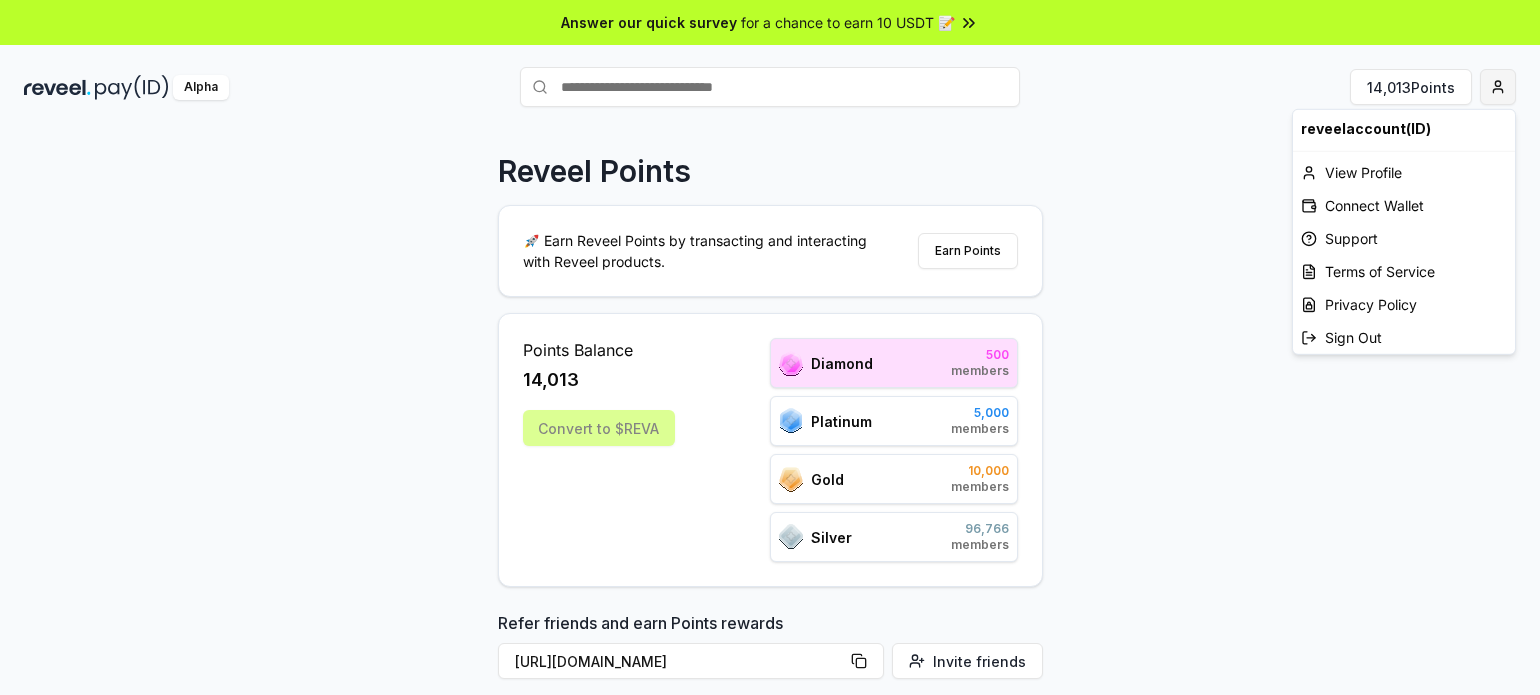 click on "Answer our quick survey for a chance to earn 10 USDT 📝 Alpha   14,013  Points Reveel Points  🚀 Earn Reveel Points by transacting and interacting with Reveel products. Earn Points Points Balance  14,013 Convert to $REVA Diamond 500 members Platinum 5,000 members Gold 10,000 members Silver 96,766 members Refer friends and earn Points rewards https://reveel.id/refer/reveelaccount Invite friends Join the discussion on Discord Join Discord     31.2K community members Leaderboard Diamond Platinum Gold Silver Rank Pay(ID) Points # 168 reveelaccount 14,013 # 1 JamesDeeBoffin 741,398 # 2 JamesAdimabua 603,512 # 3 Deeboffingmail 521,490 # 4 wallet 427,441 # 5 Codeblackchinchin 384,203 # 6 crypto1133 318,485 # 7 mohan111eee 311,640 # 8 indchi 310,785 # 9 timelyelbow5548 257,595 # 10 gingerterritory4 248,546 Previous 1 2 3 4 5 More pages 50 Next reveelaccount(ID)   View Profile   Connect Wallet   Support   Terms of Service   Privacy Policy   Sign Out" at bounding box center (770, 347) 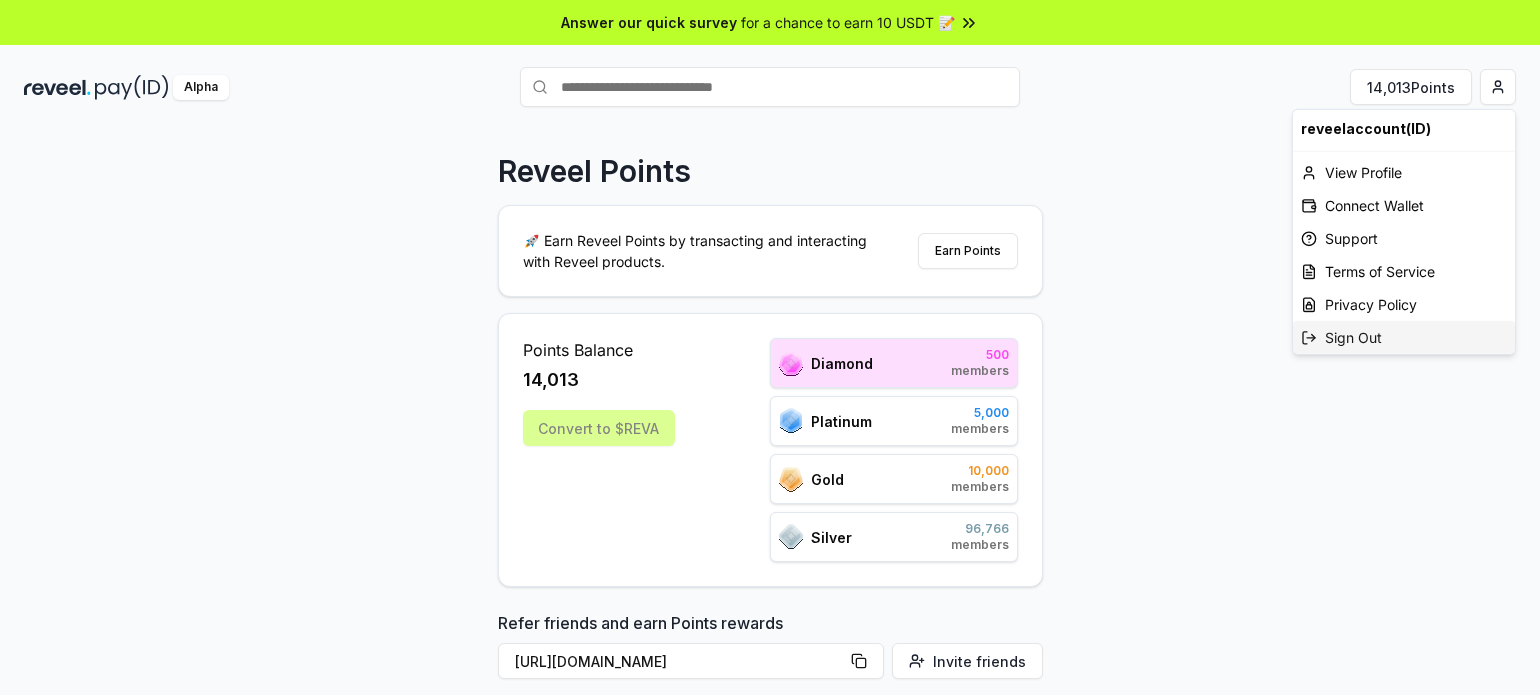 click on "Sign Out" at bounding box center [1404, 337] 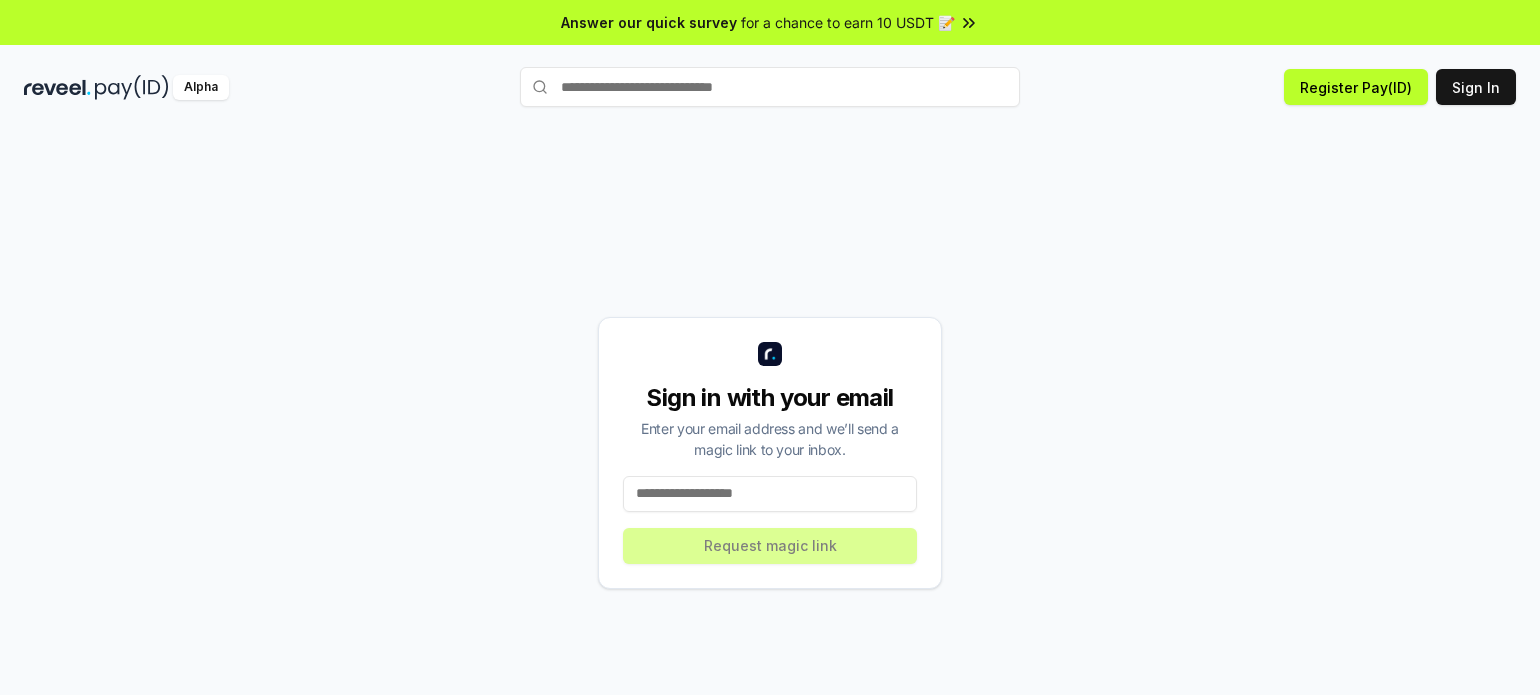 scroll, scrollTop: 0, scrollLeft: 0, axis: both 